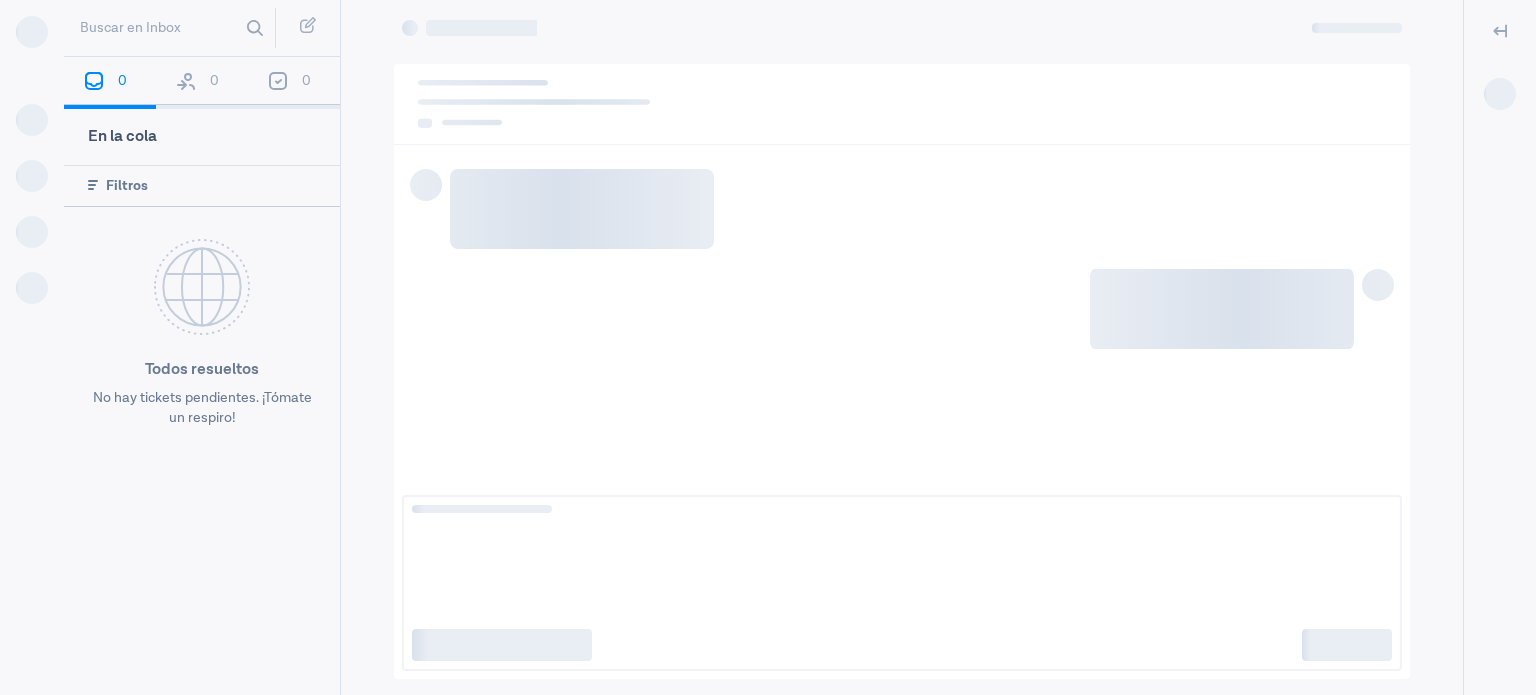 scroll, scrollTop: 0, scrollLeft: 0, axis: both 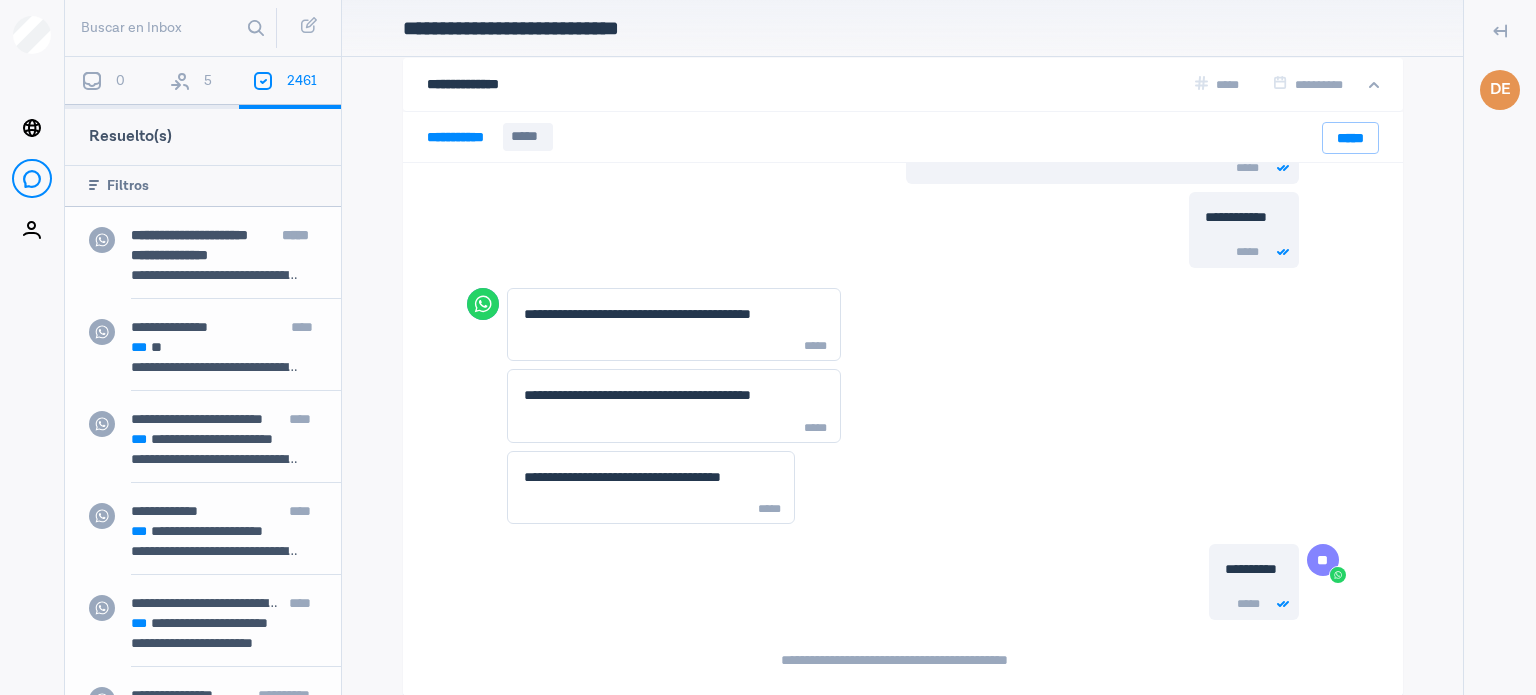 click on "5" at bounding box center (195, 83) 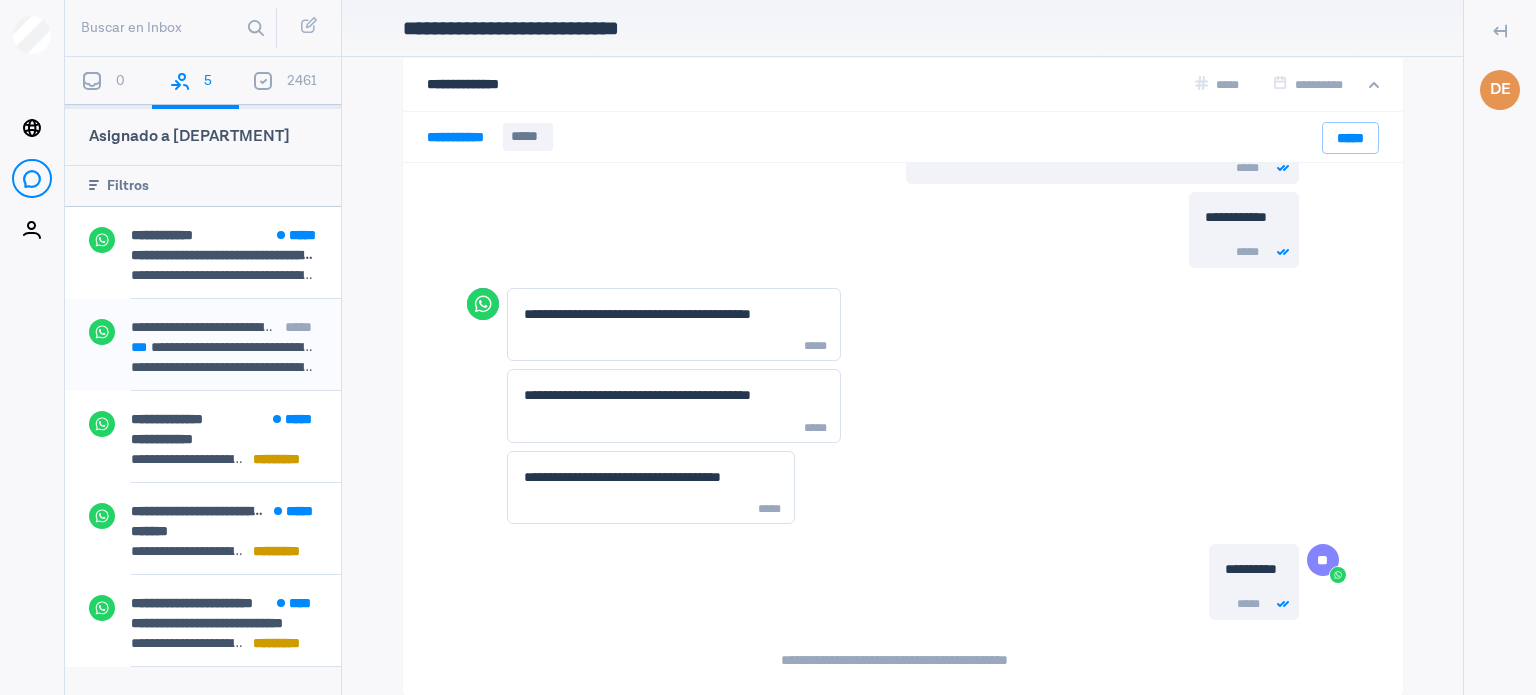 click on "**********" at bounding box center (224, 275) 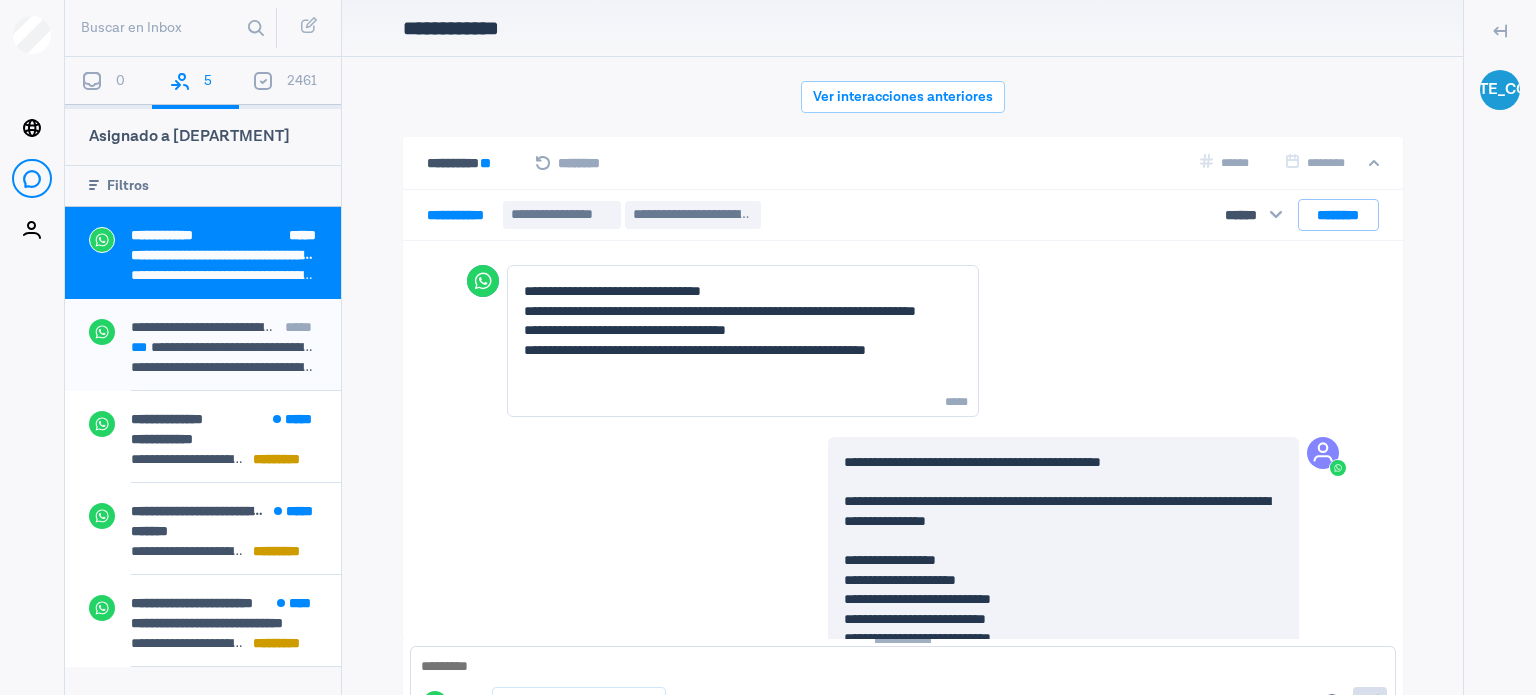 scroll, scrollTop: 79, scrollLeft: 0, axis: vertical 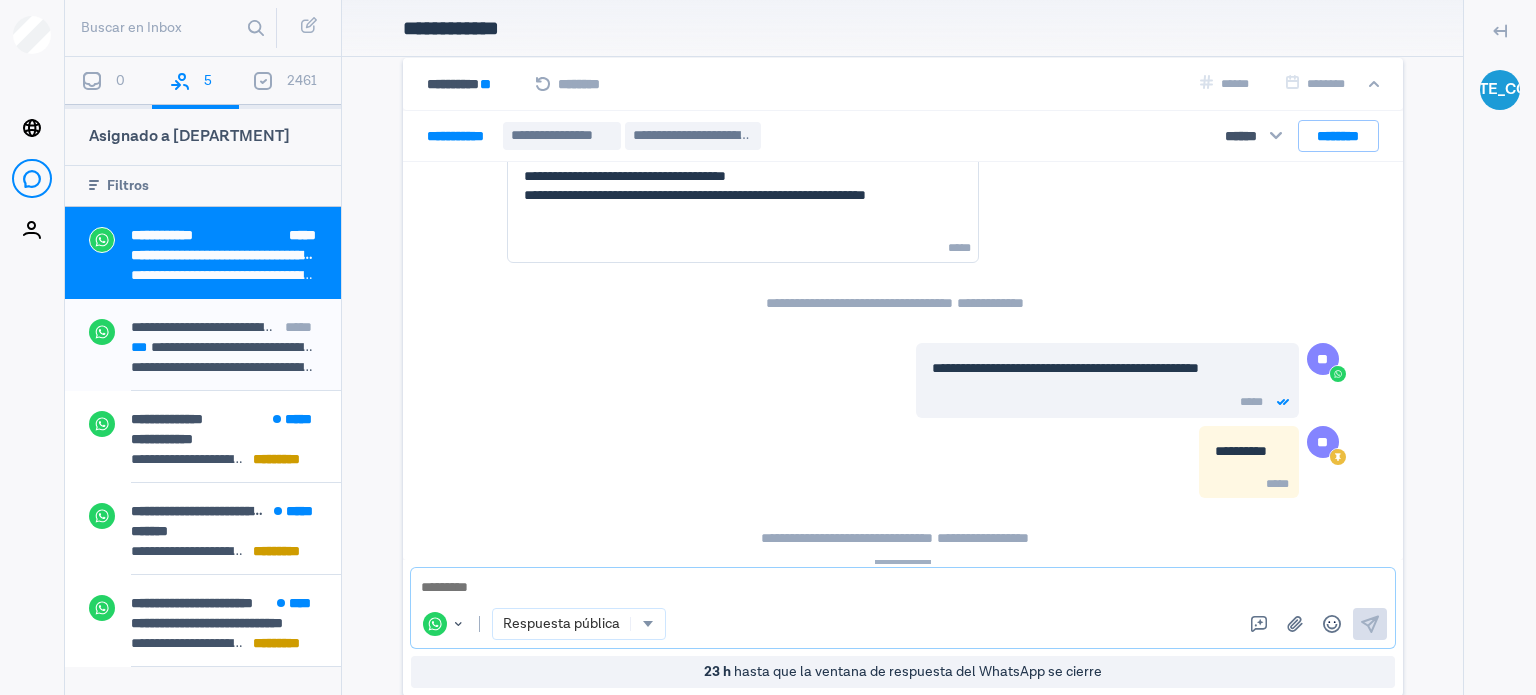 click at bounding box center (903, 588) 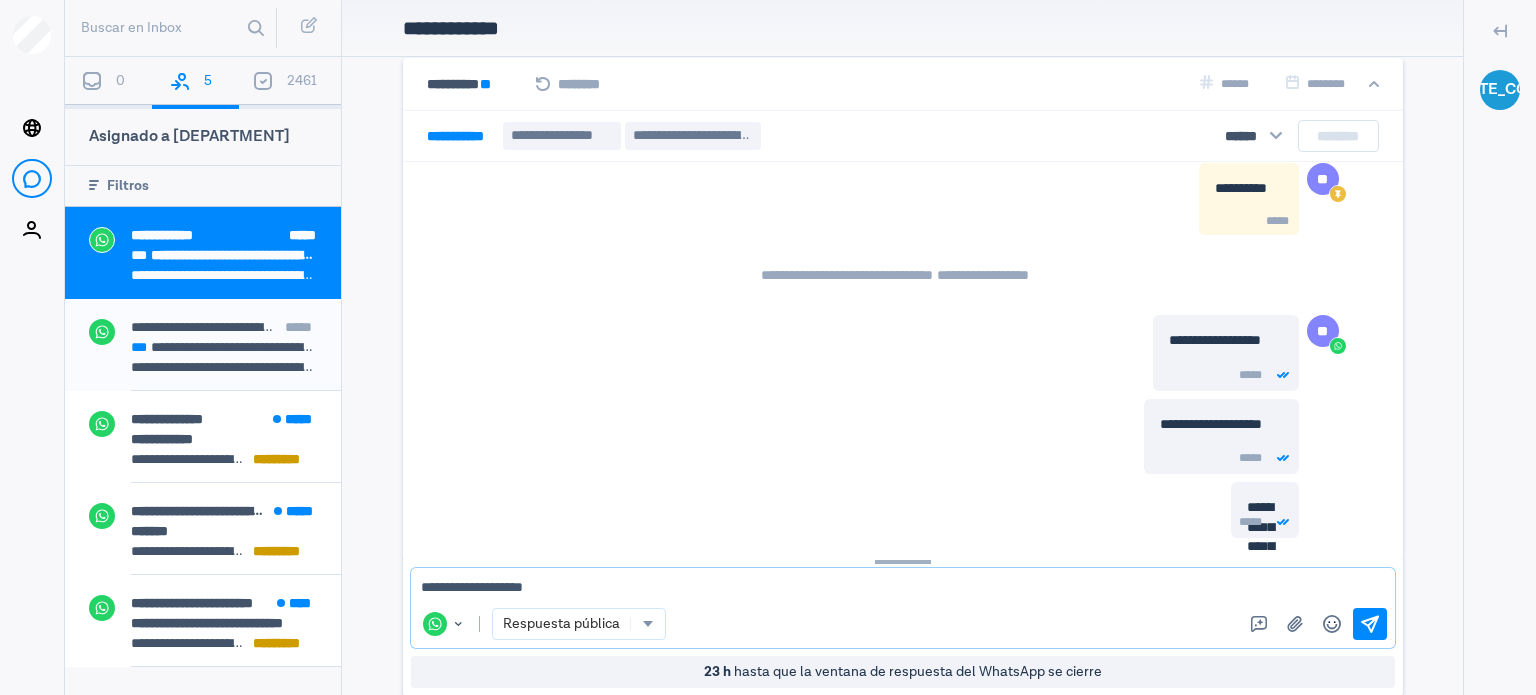 scroll, scrollTop: 1070, scrollLeft: 0, axis: vertical 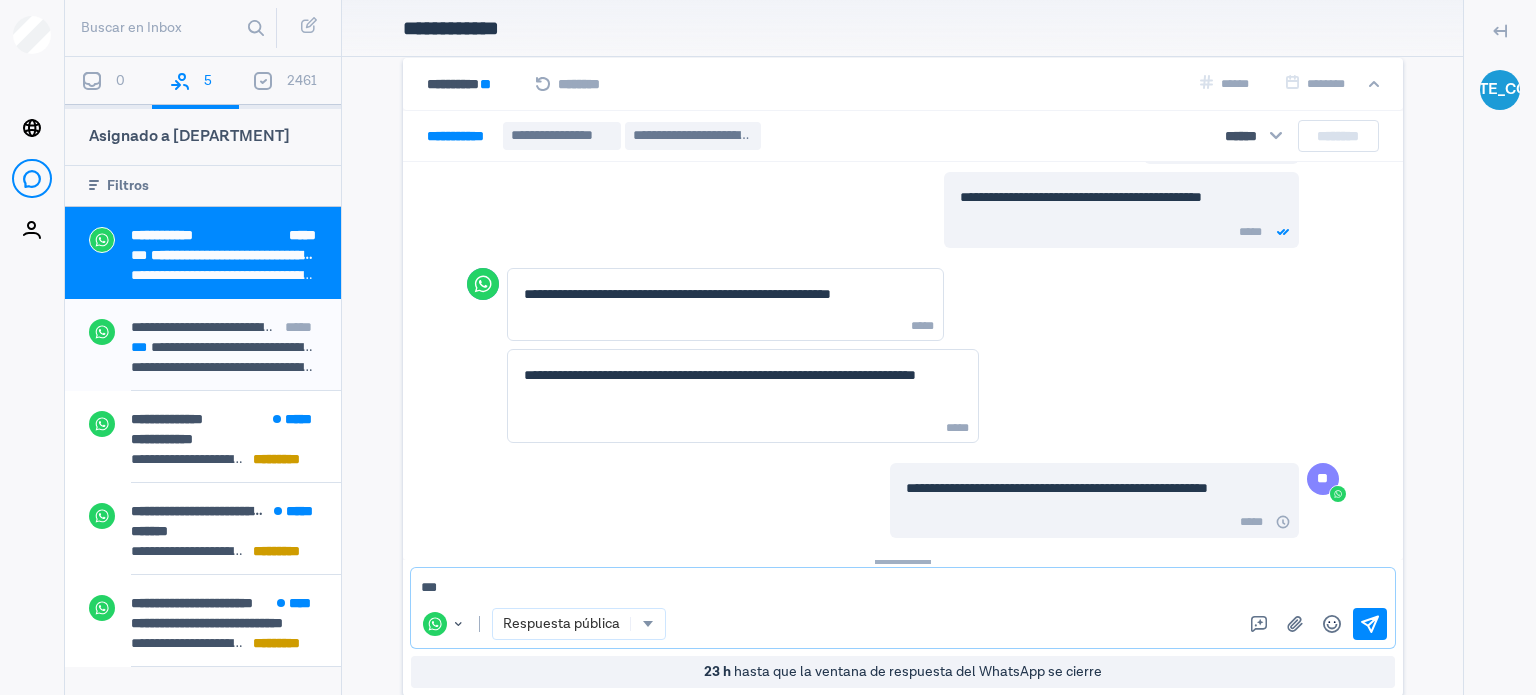 type on "***" 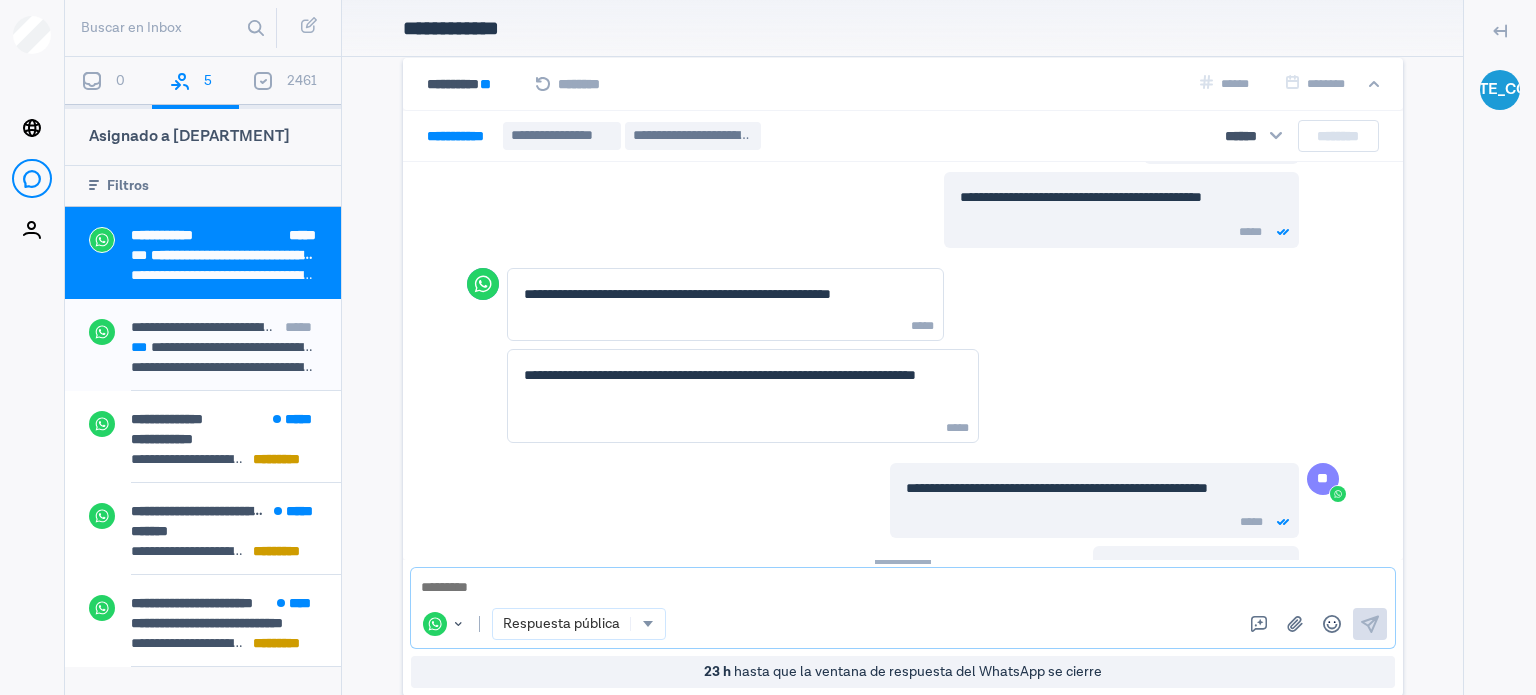 scroll, scrollTop: 1443, scrollLeft: 0, axis: vertical 